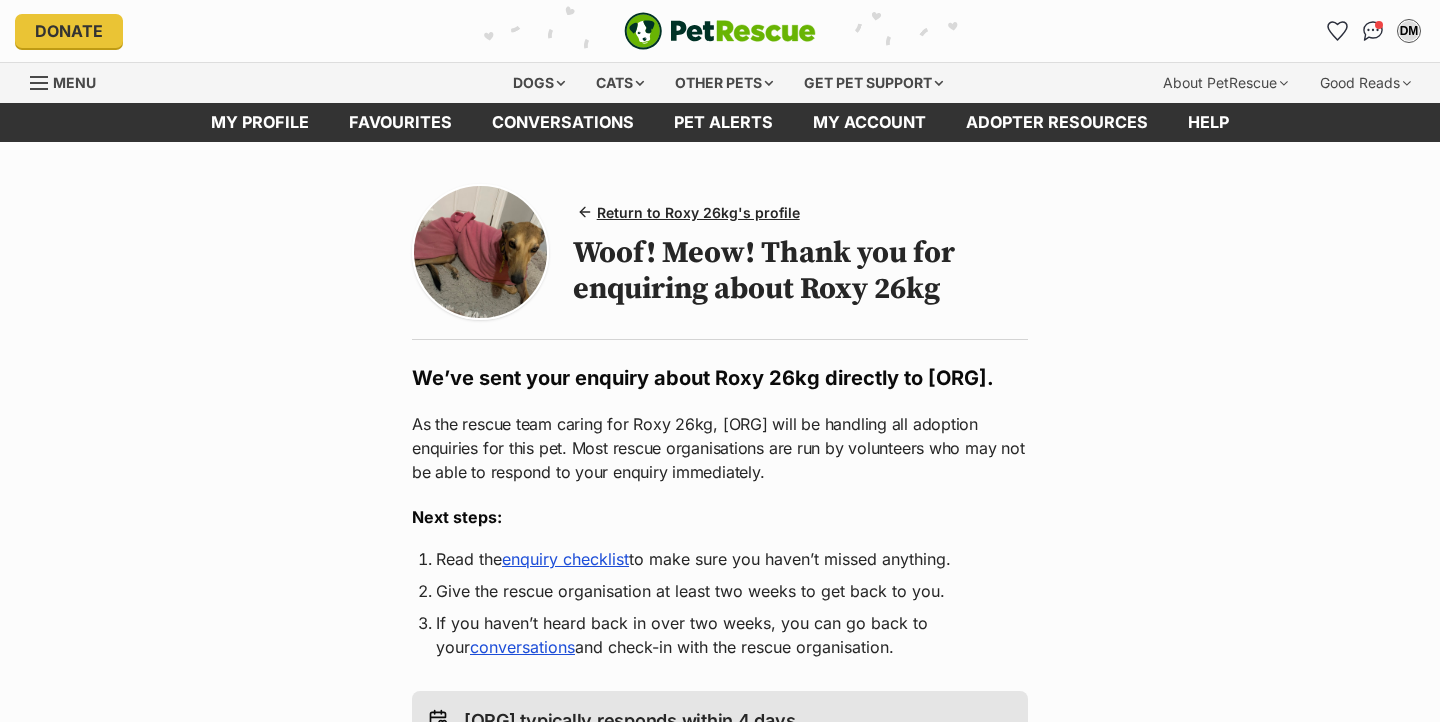 scroll, scrollTop: 0, scrollLeft: 0, axis: both 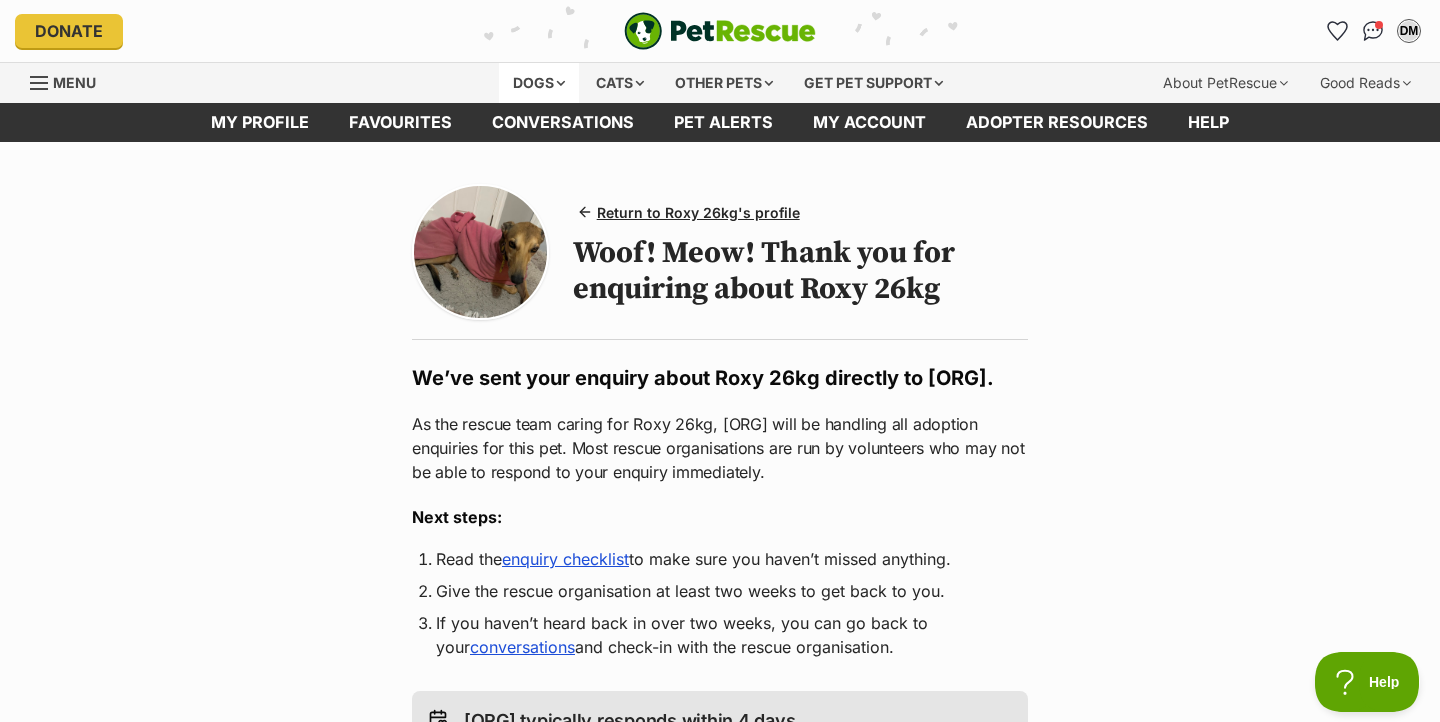 click on "Dogs" at bounding box center [539, 83] 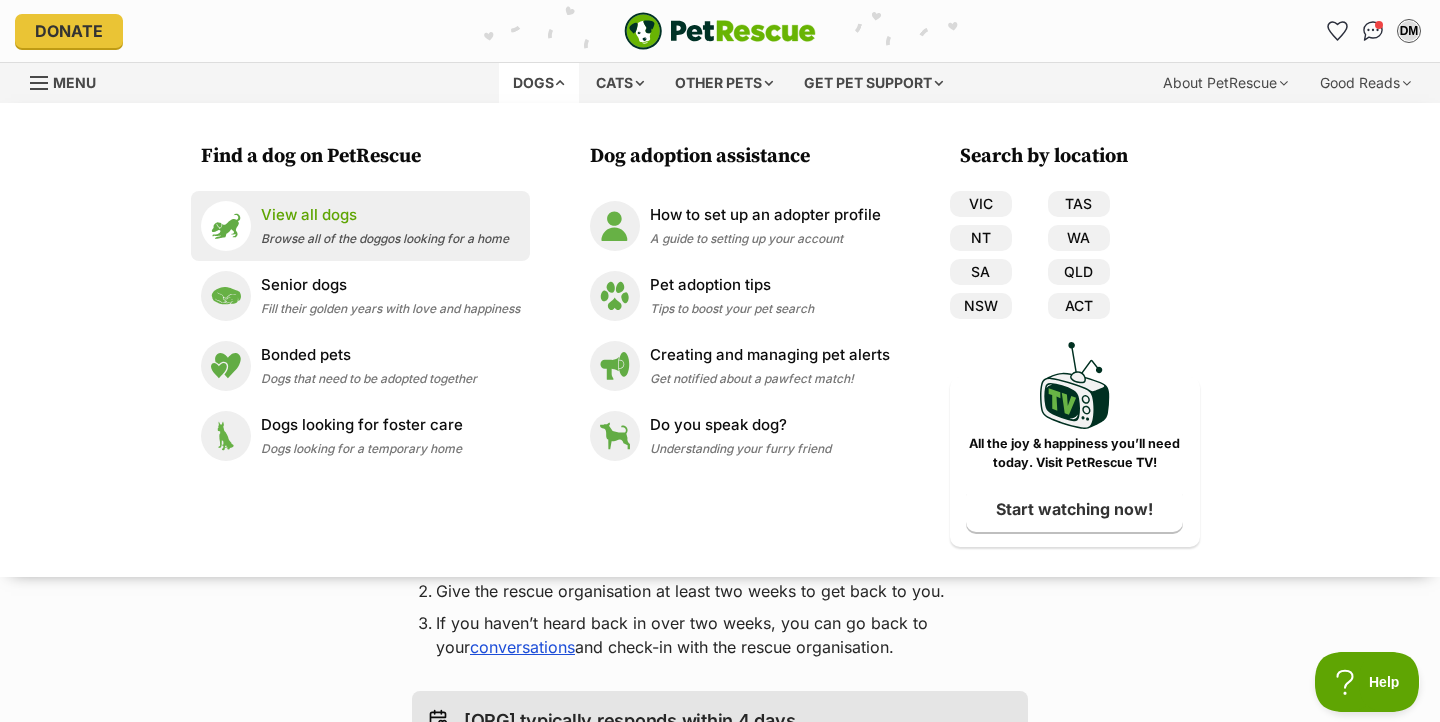 click on "View all dogs" at bounding box center (385, 215) 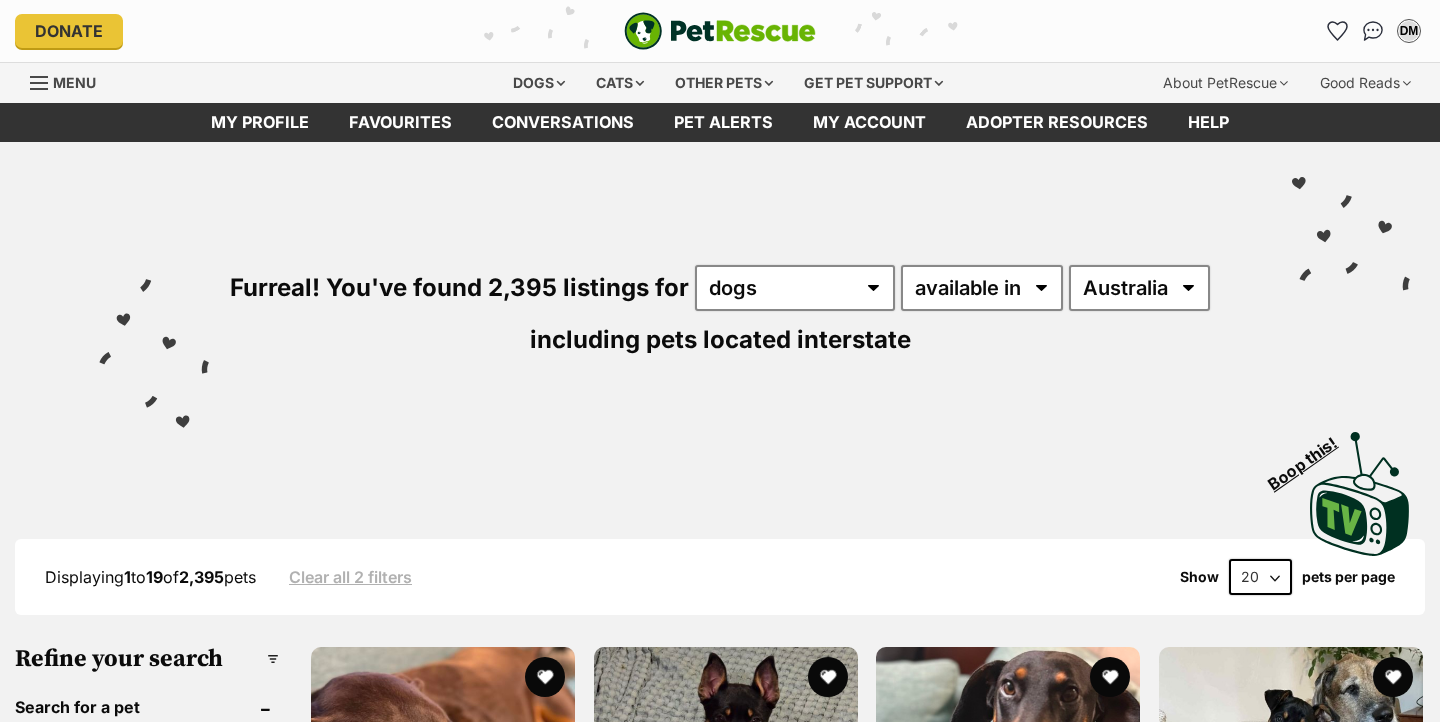 scroll, scrollTop: 0, scrollLeft: 0, axis: both 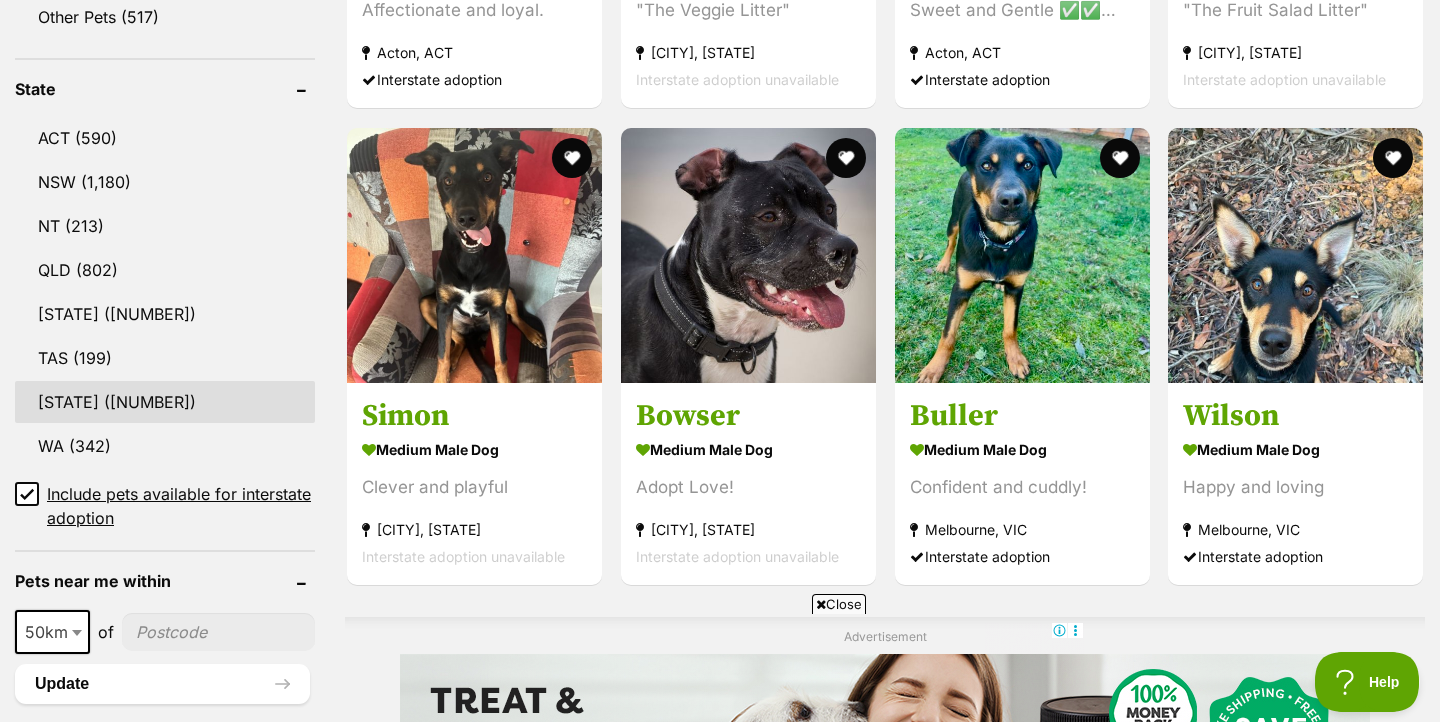 click on "VIC (877)" at bounding box center (165, 402) 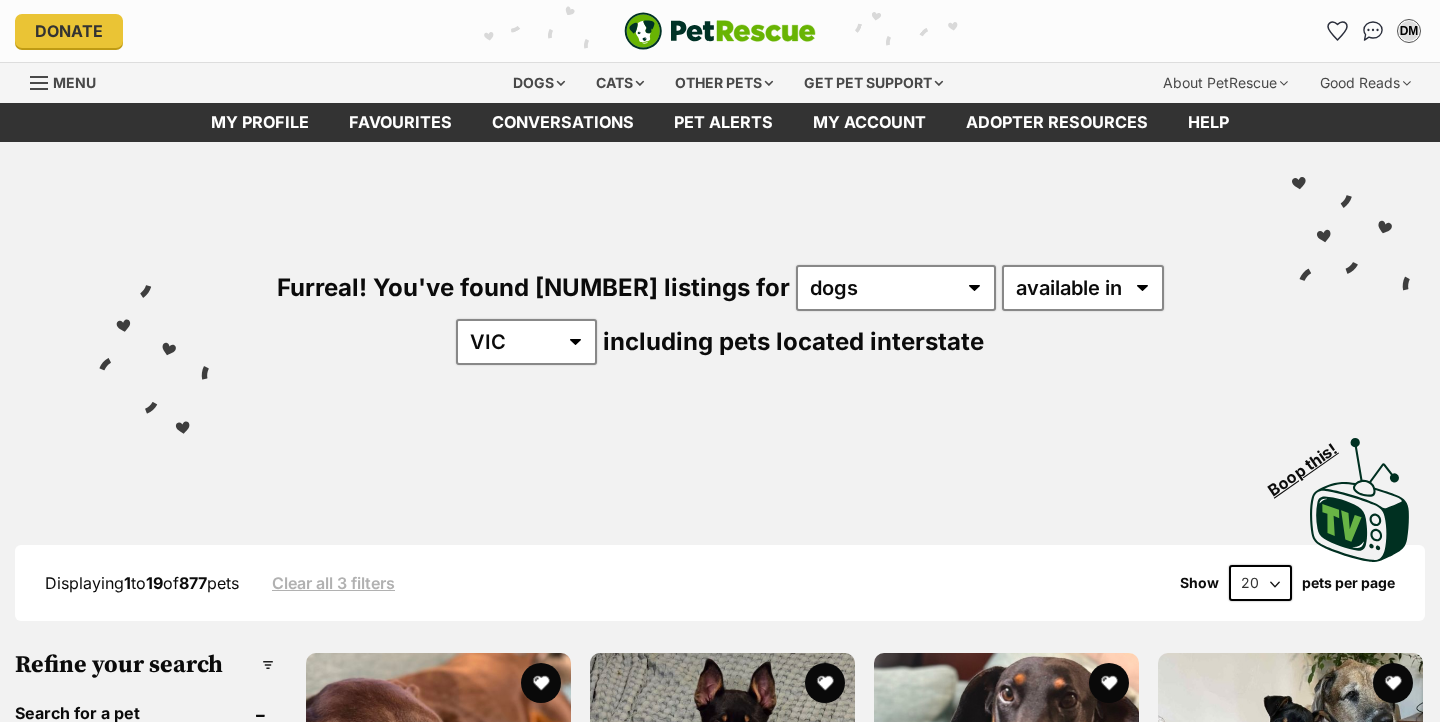 scroll, scrollTop: 0, scrollLeft: 0, axis: both 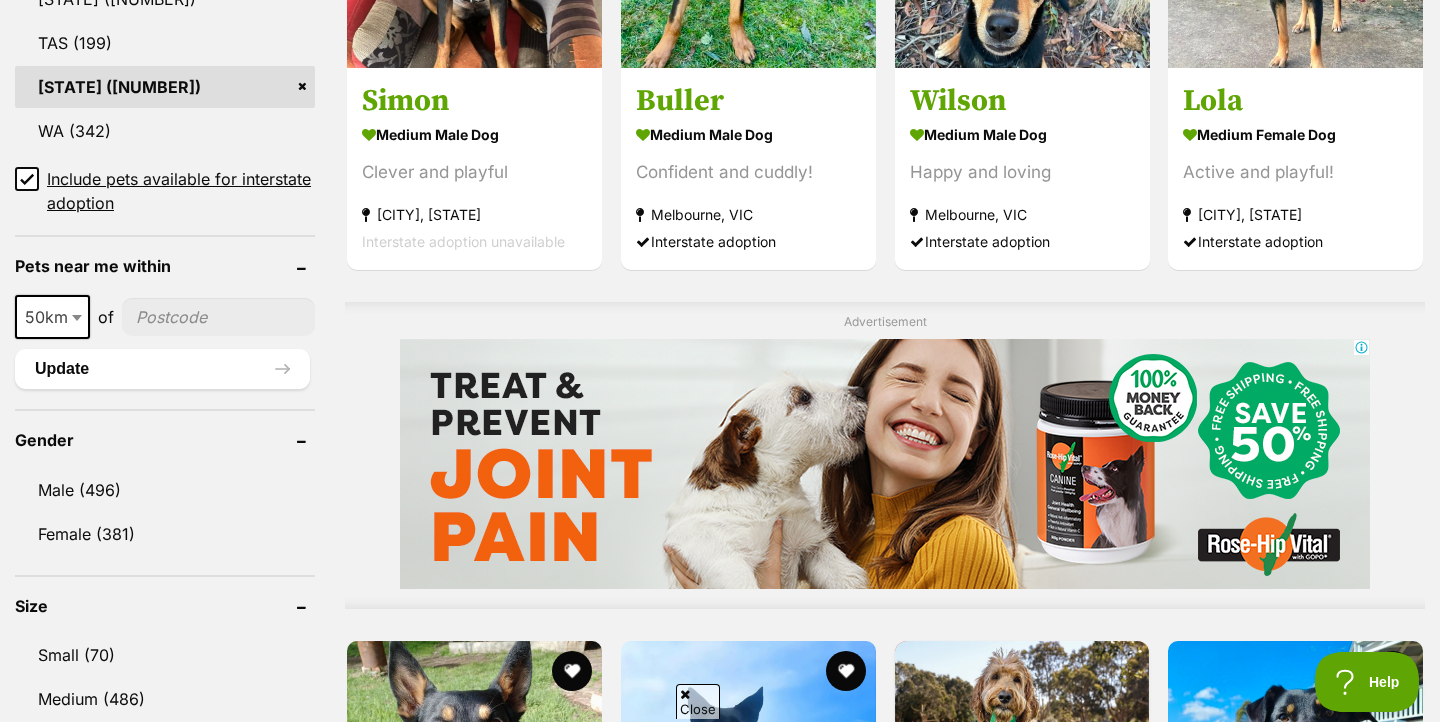 click 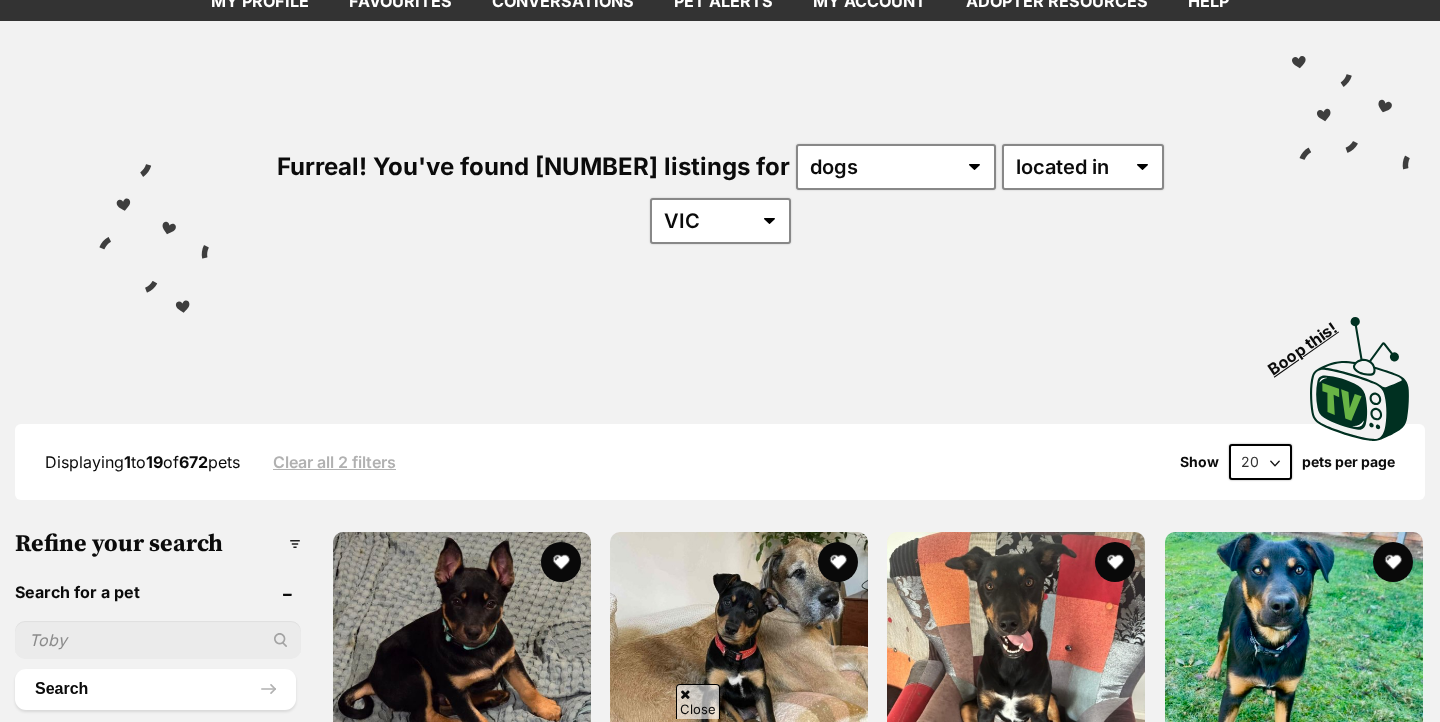 scroll, scrollTop: 682, scrollLeft: 0, axis: vertical 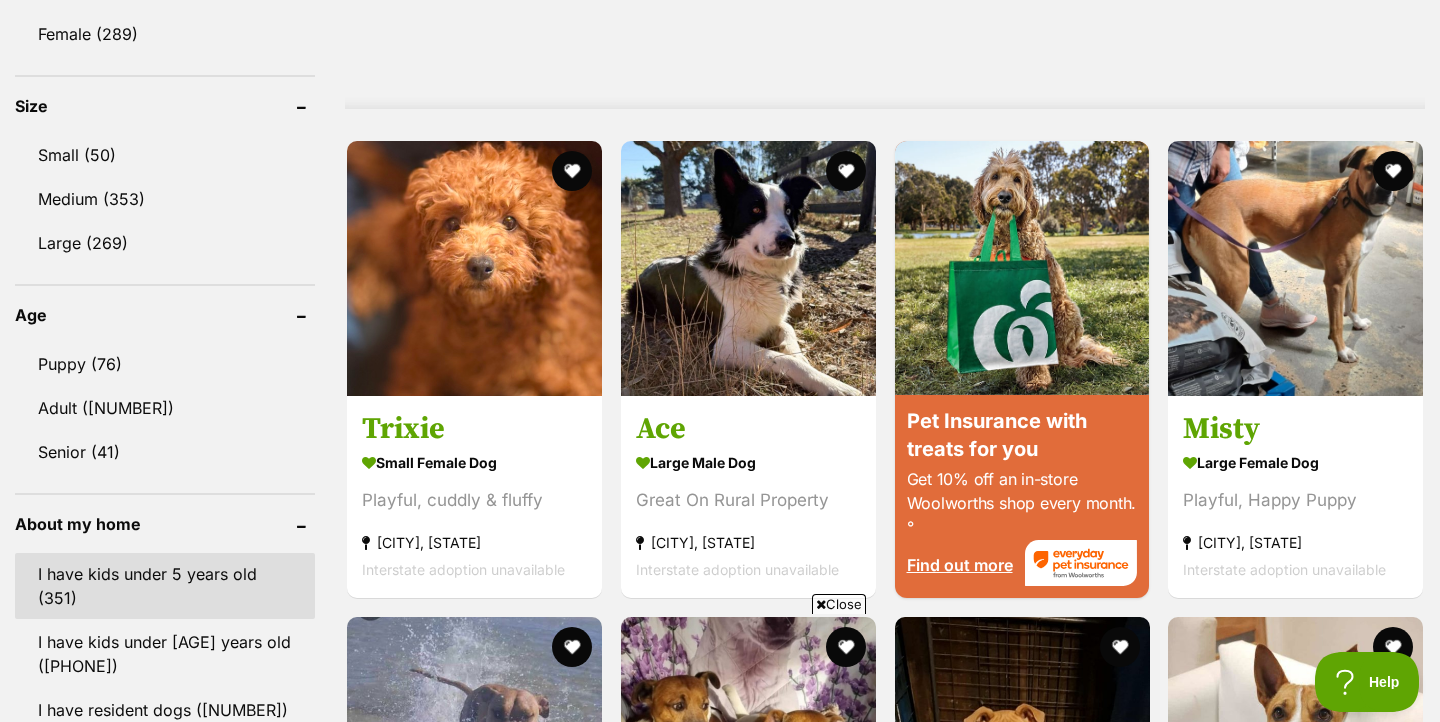 click on "I have kids under 5 years old (351)" at bounding box center (165, 586) 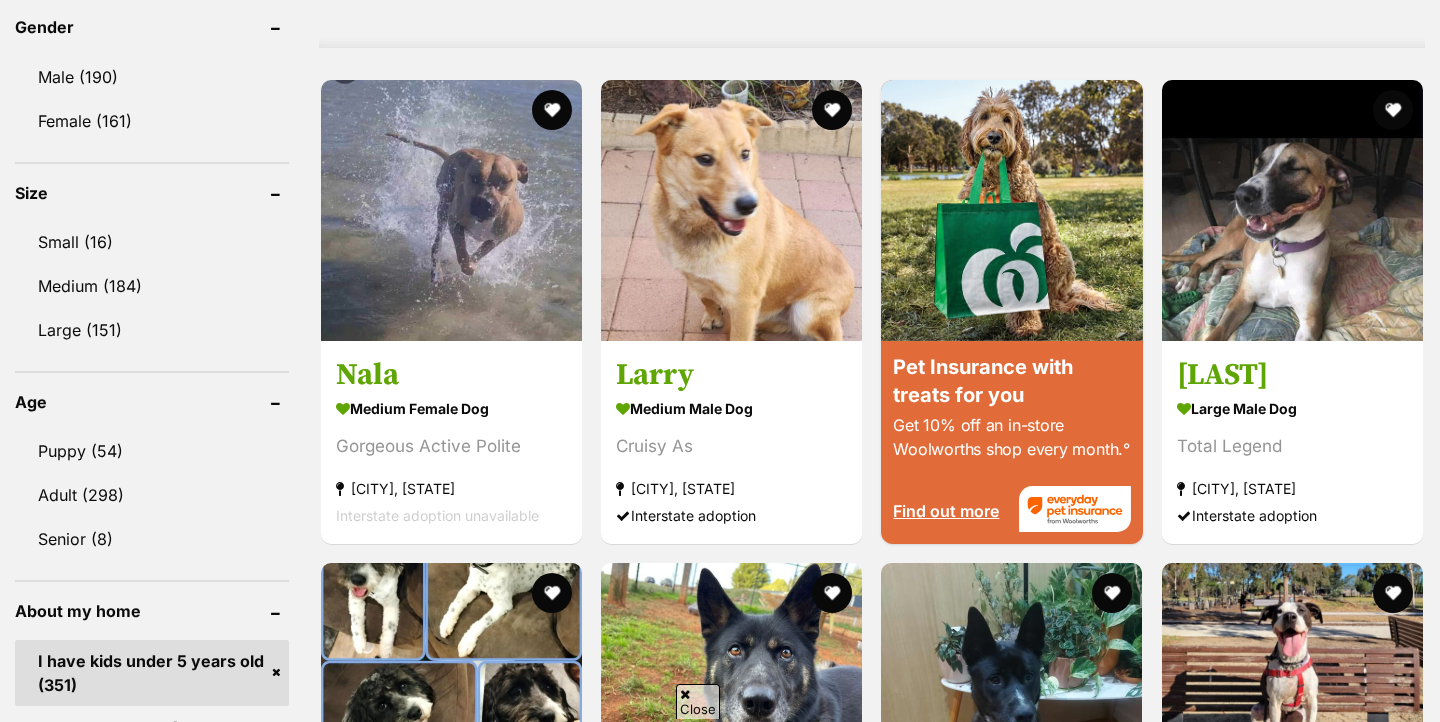 scroll, scrollTop: 1960, scrollLeft: 0, axis: vertical 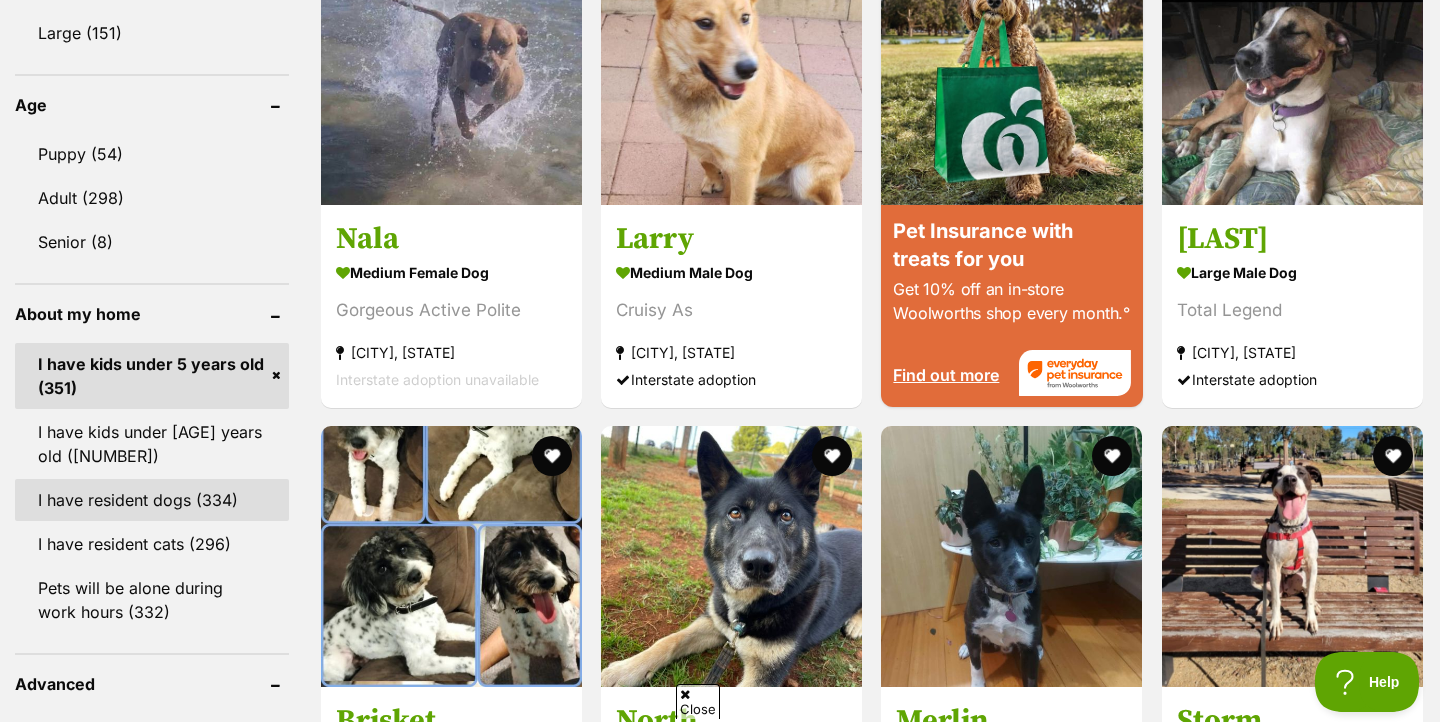 click on "I have resident dogs (334)" at bounding box center (152, 500) 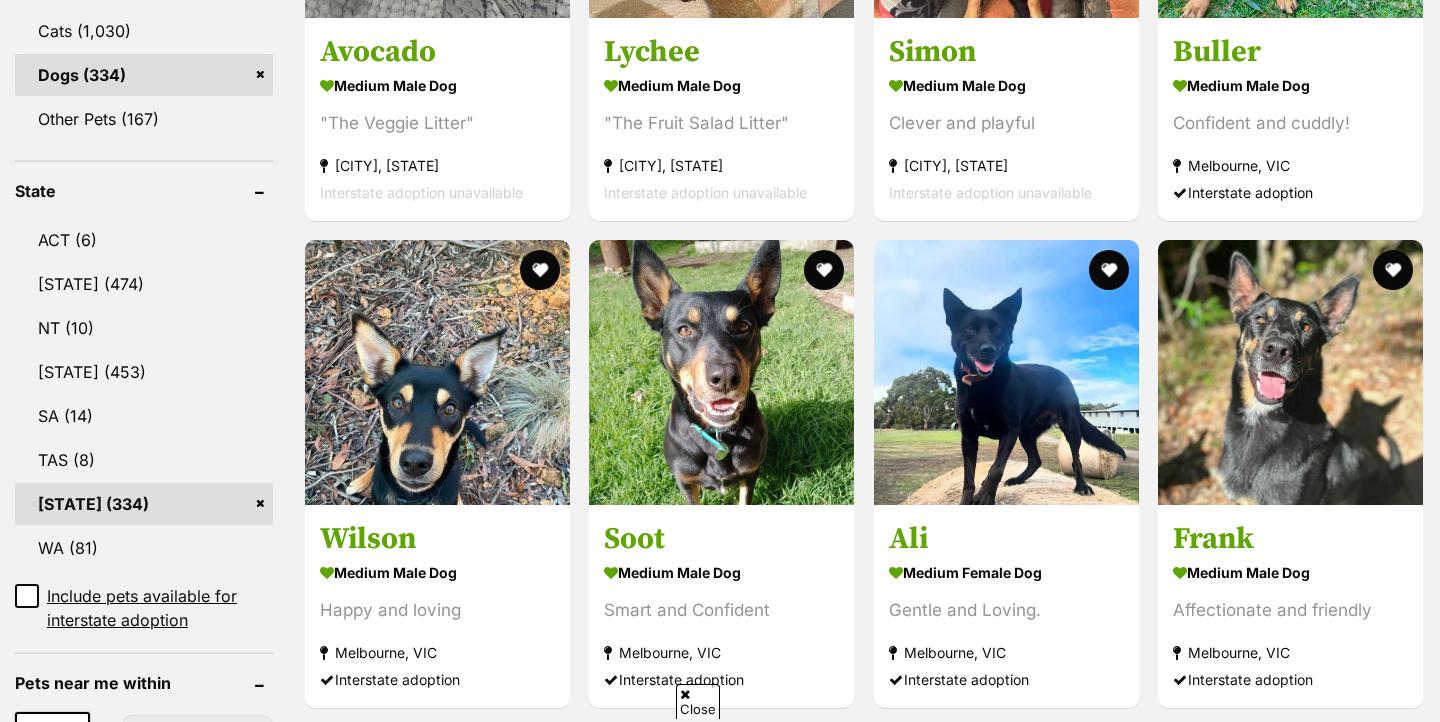 scroll, scrollTop: 0, scrollLeft: 0, axis: both 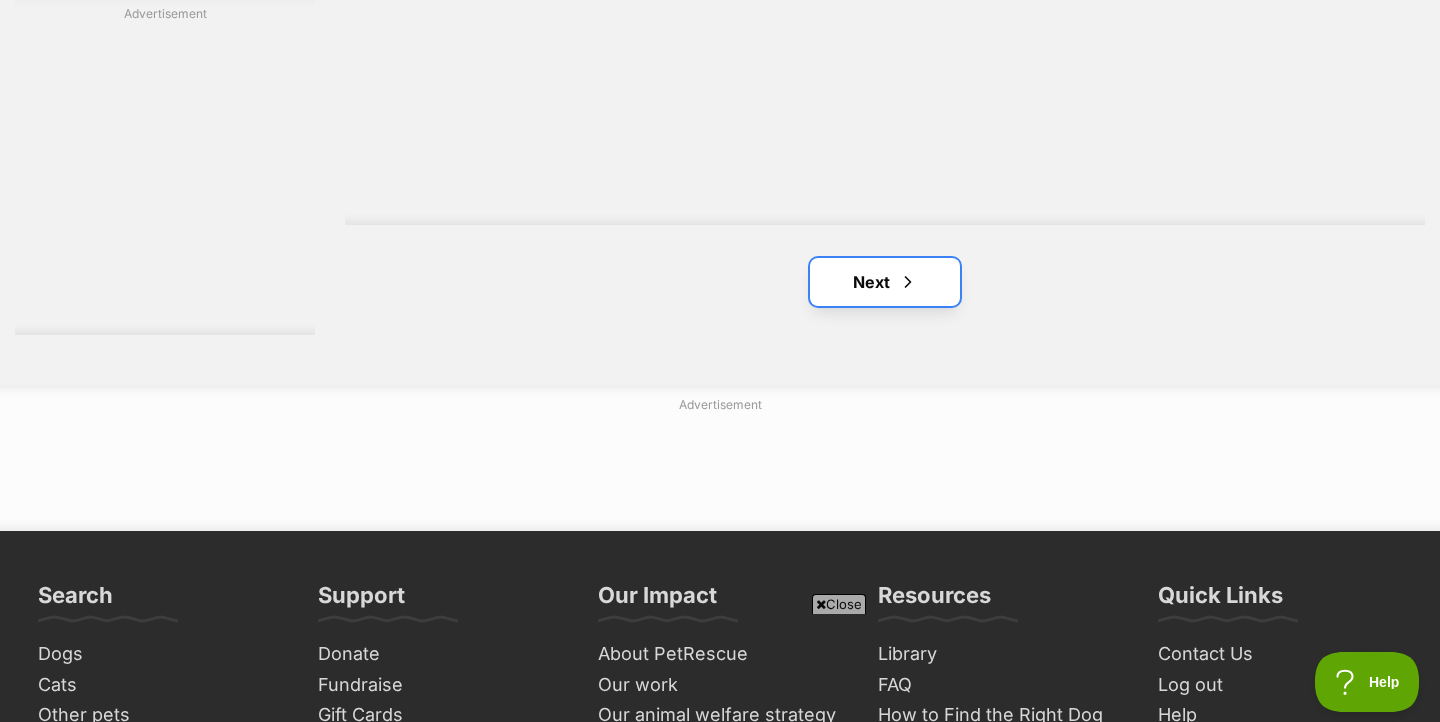 click on "Next" at bounding box center (885, 282) 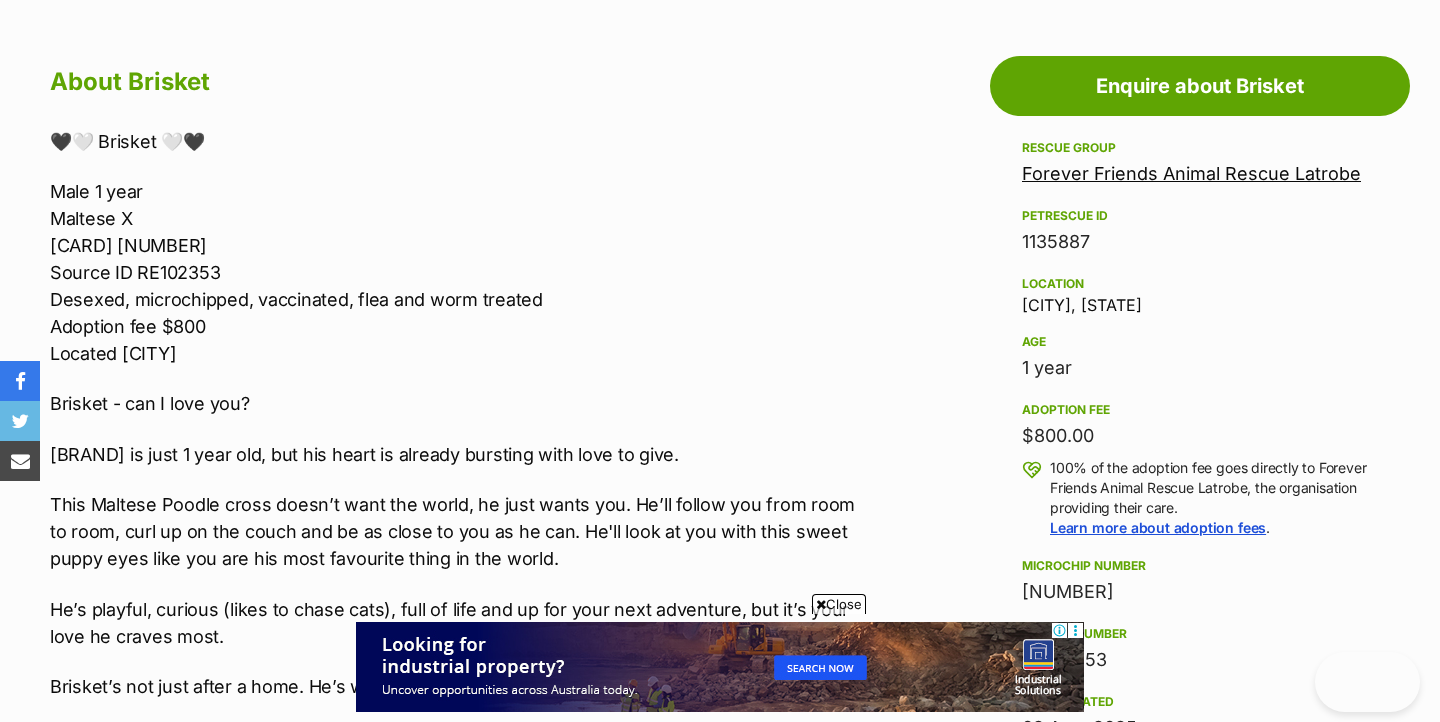 scroll, scrollTop: 0, scrollLeft: 0, axis: both 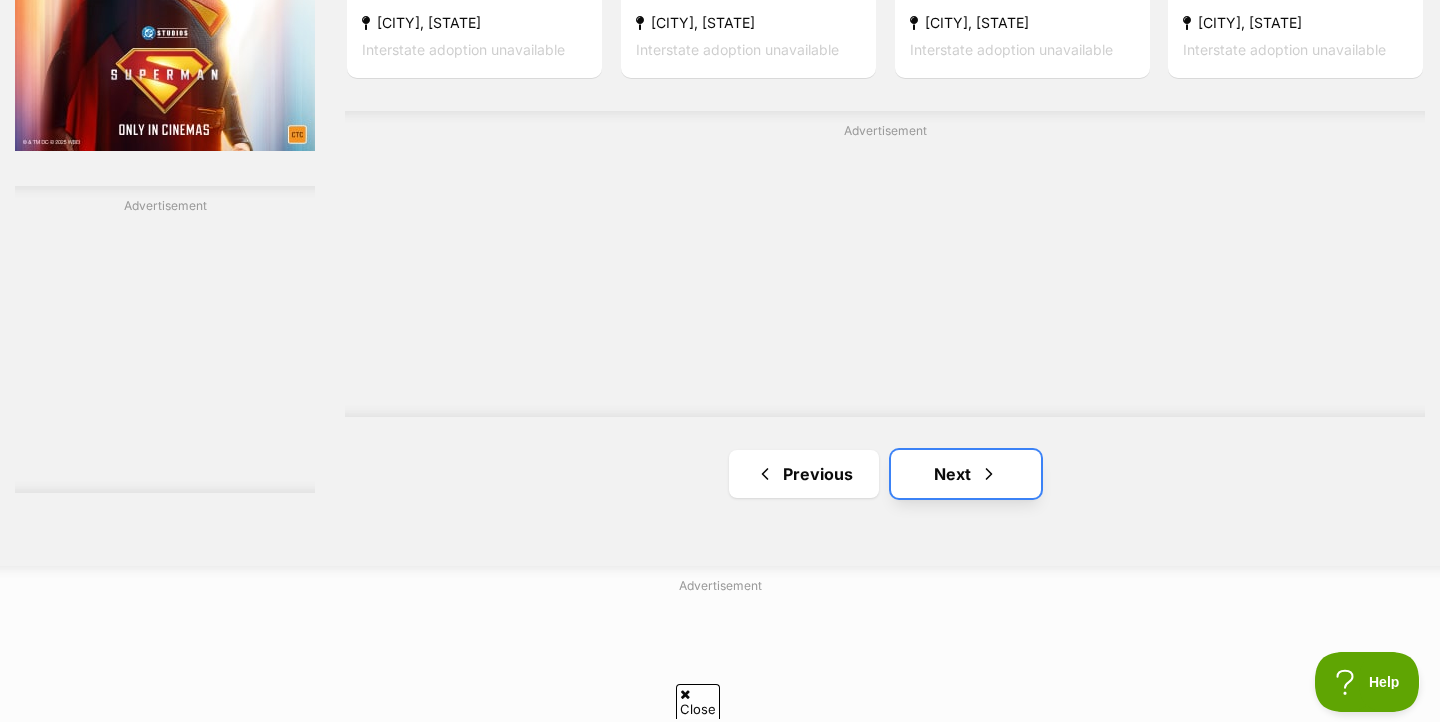 click on "Next" at bounding box center (966, 474) 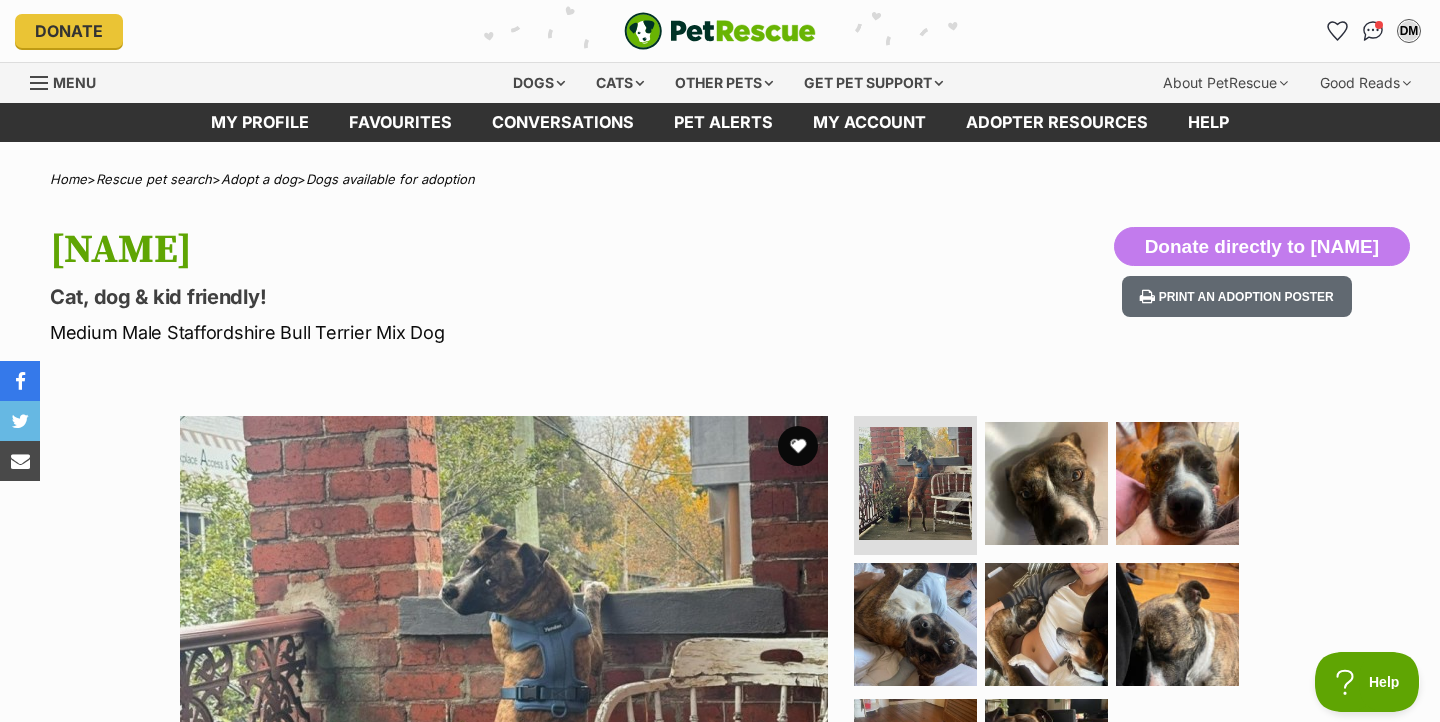 scroll, scrollTop: 0, scrollLeft: 0, axis: both 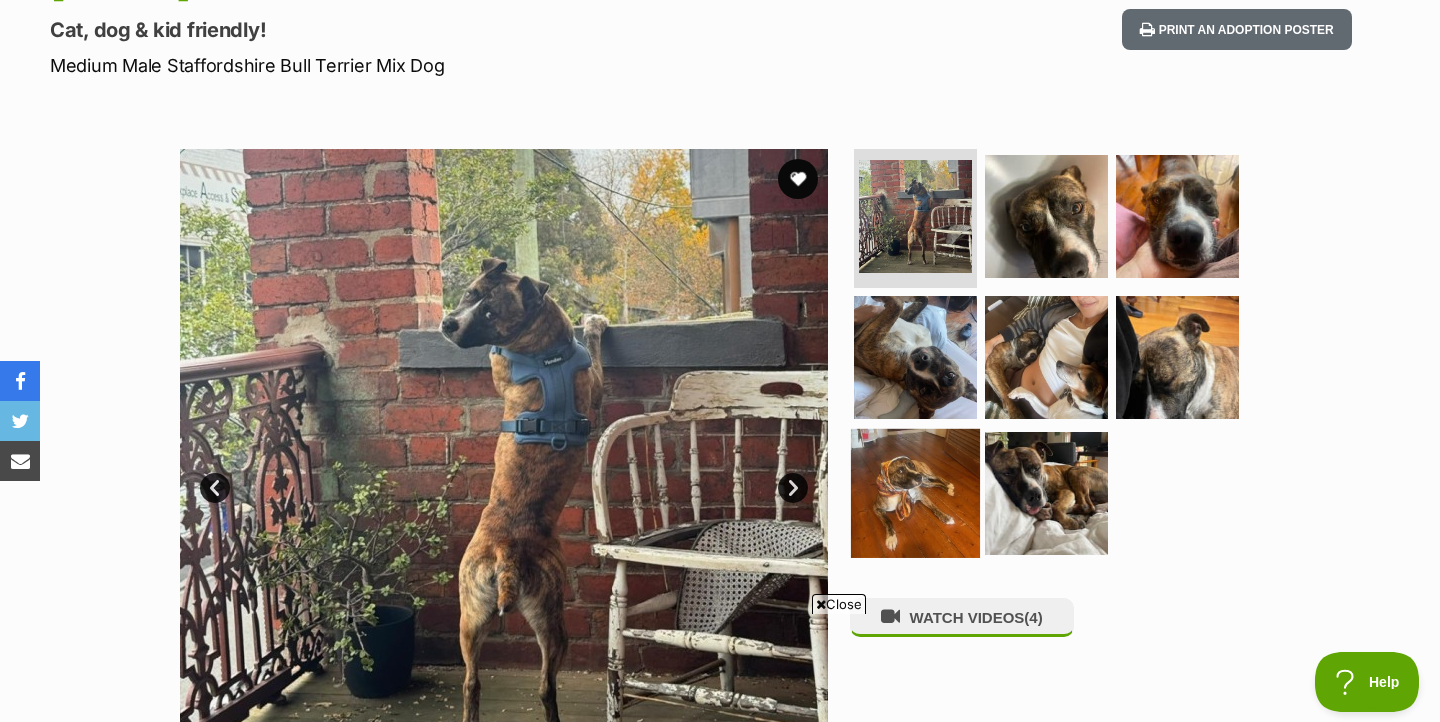 click at bounding box center (915, 493) 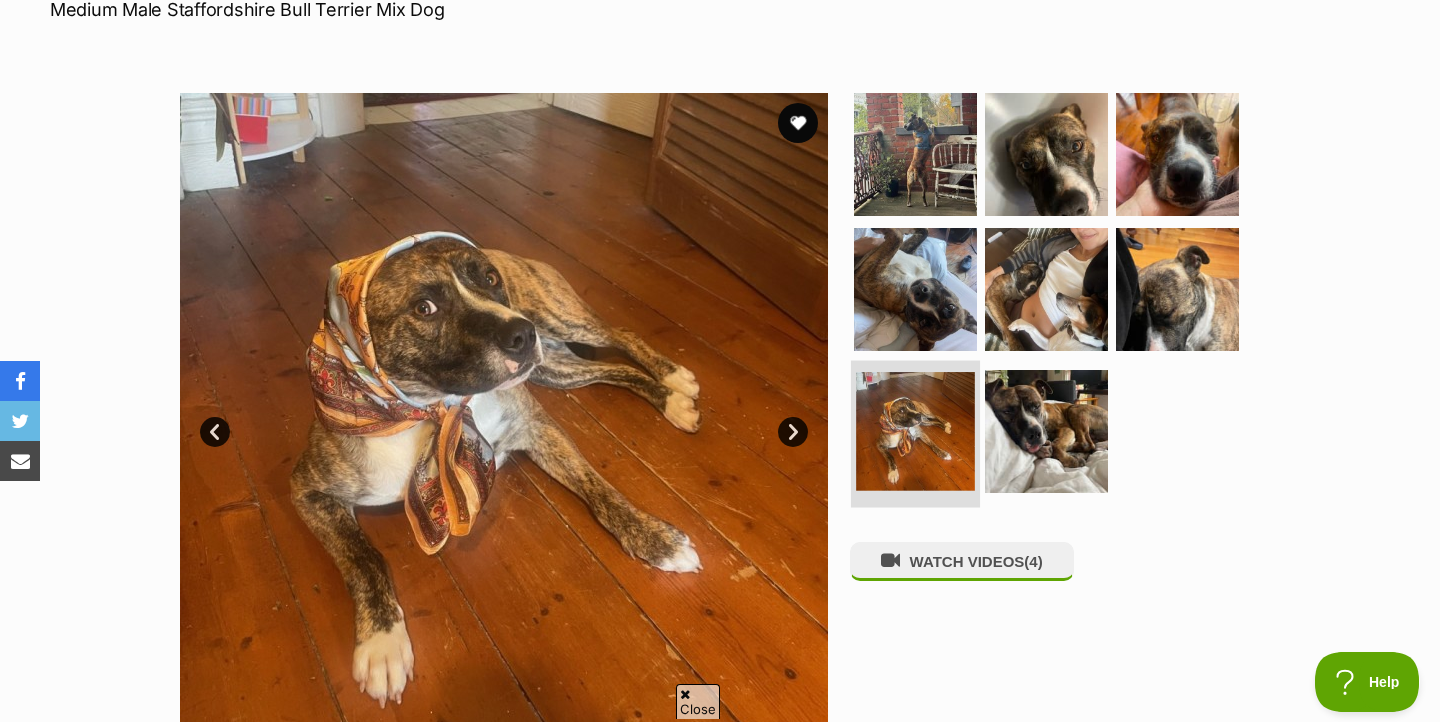 scroll, scrollTop: 321, scrollLeft: 0, axis: vertical 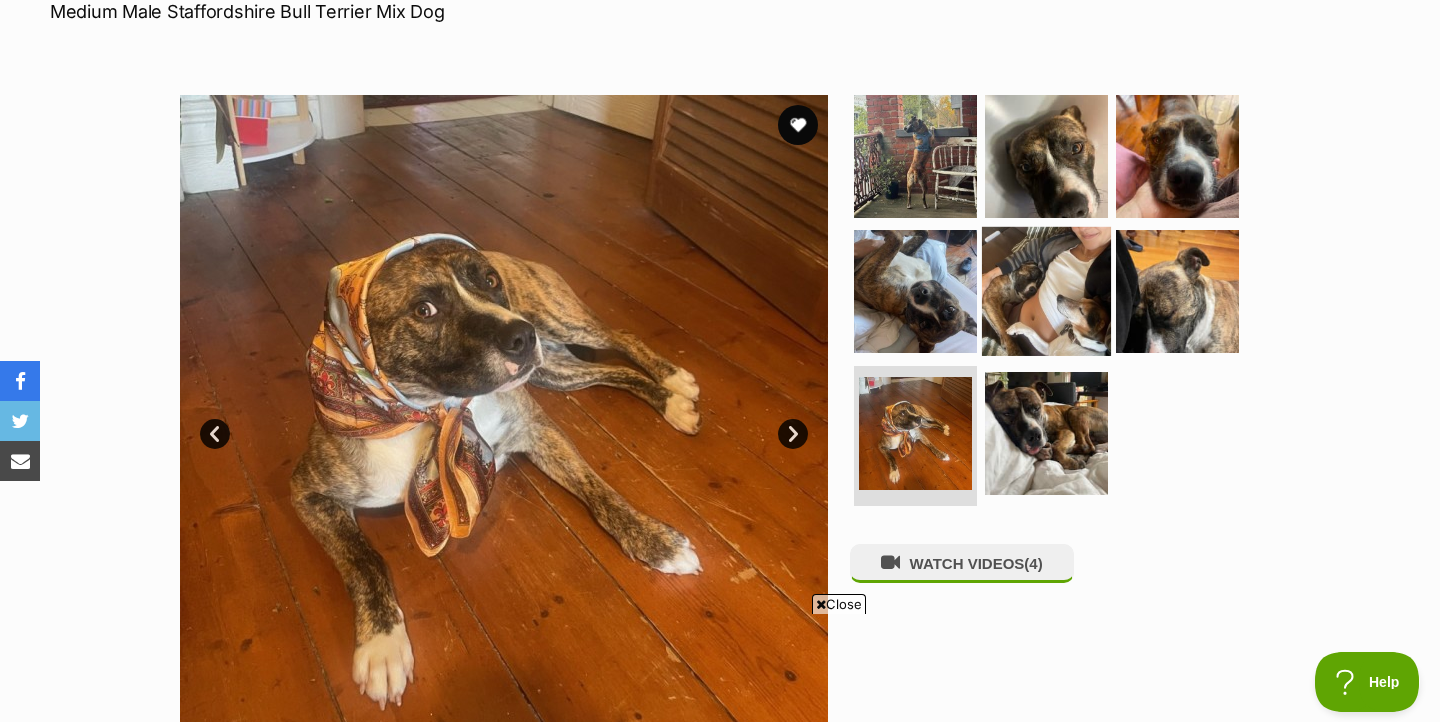 click at bounding box center (1046, 291) 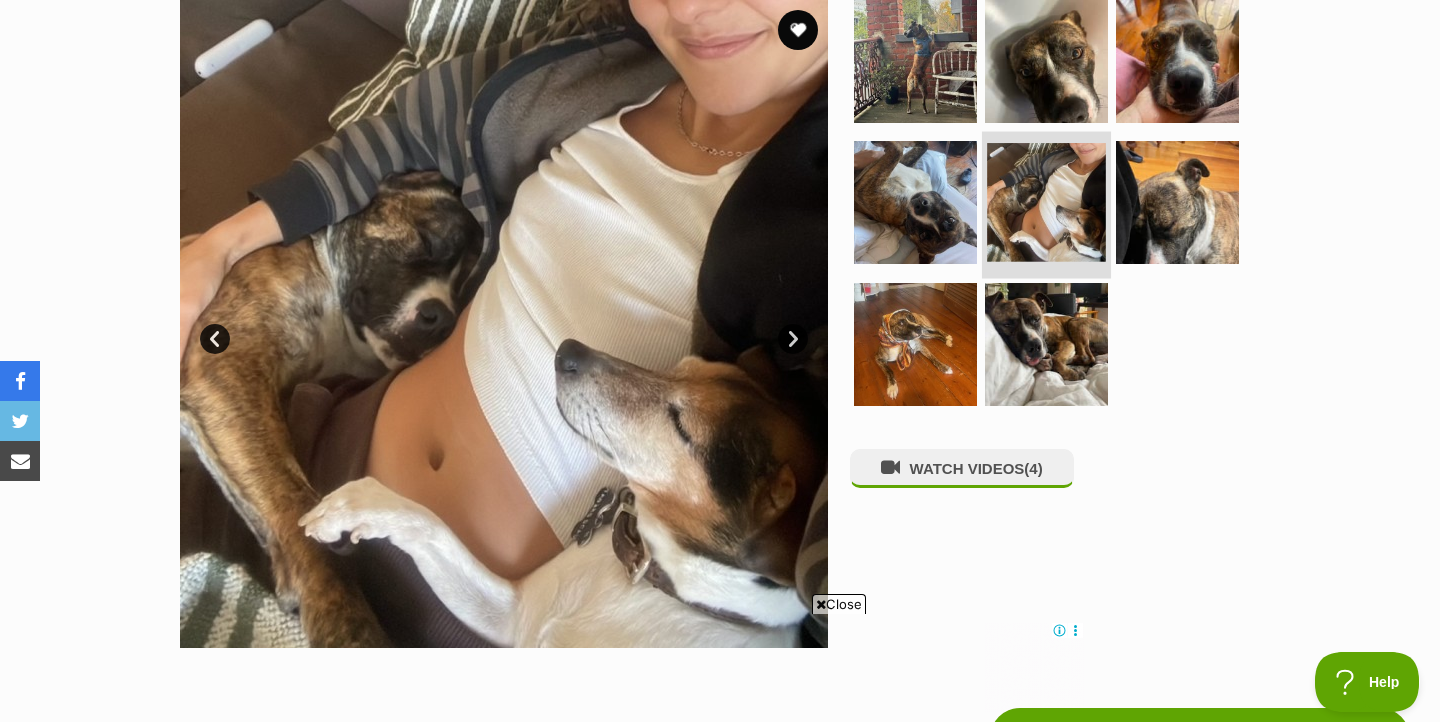 scroll, scrollTop: 417, scrollLeft: 0, axis: vertical 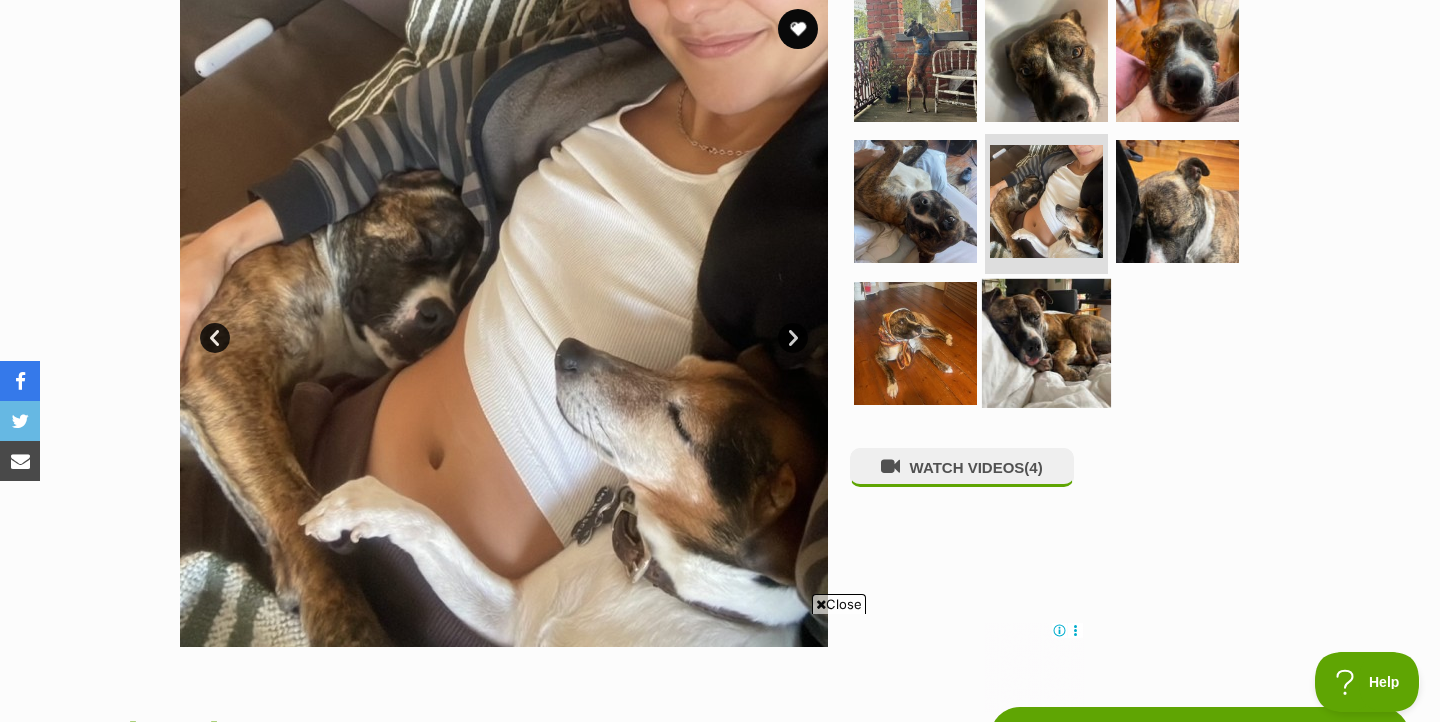 click at bounding box center (1046, 343) 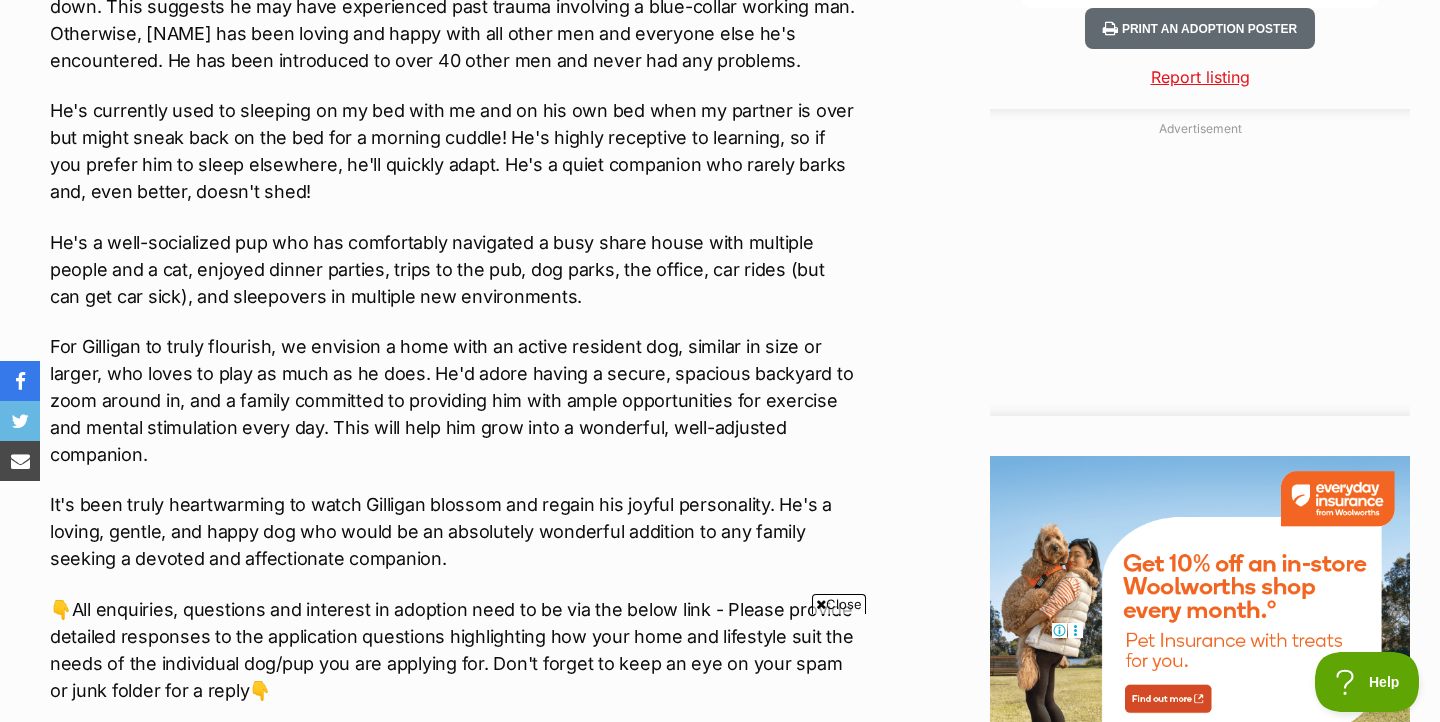 scroll, scrollTop: 2019, scrollLeft: 0, axis: vertical 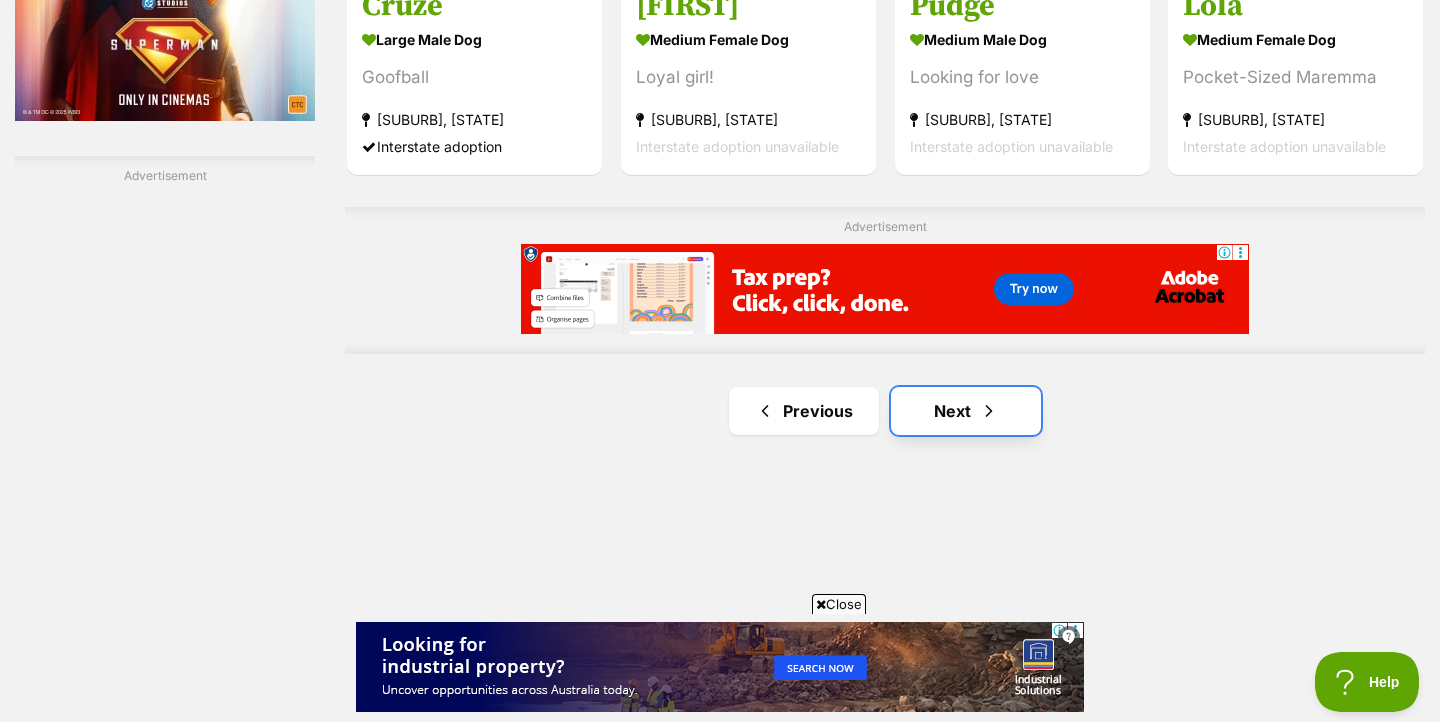 click on "Next" at bounding box center [966, 411] 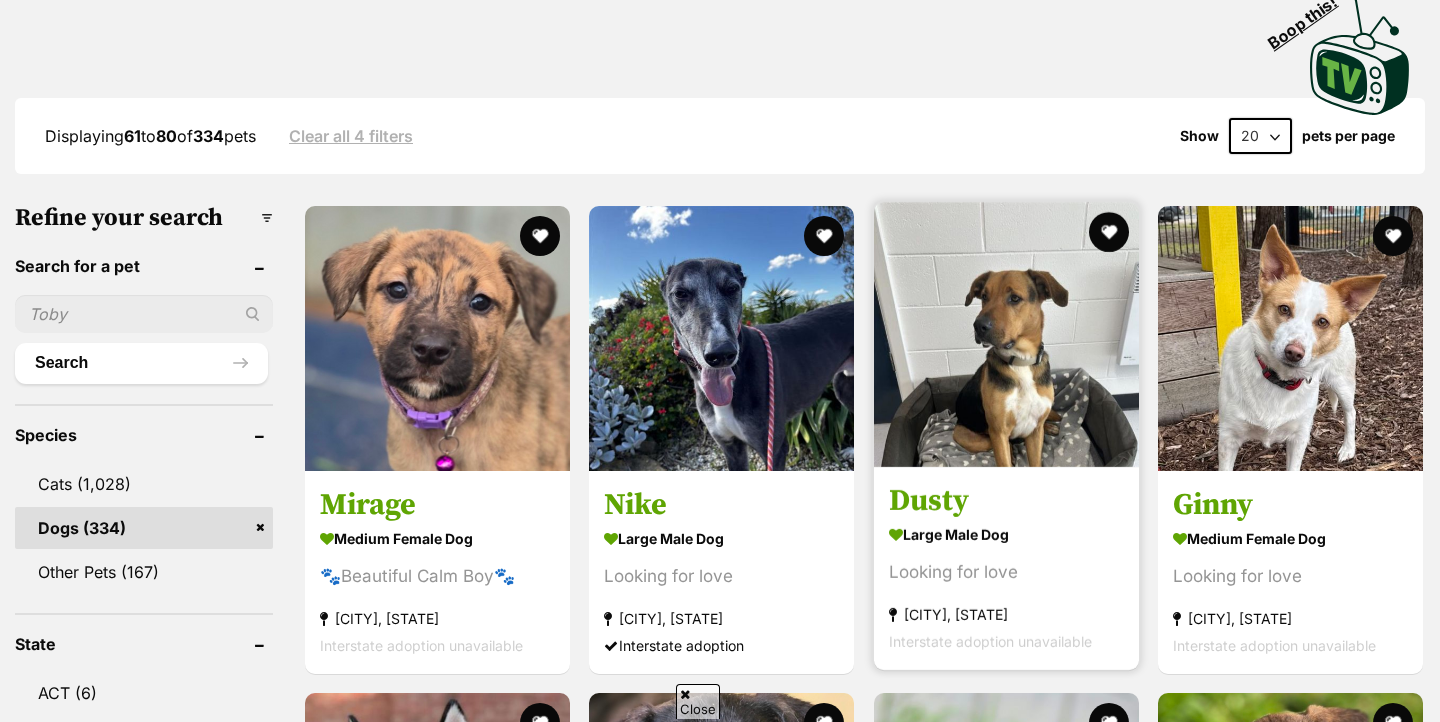 scroll, scrollTop: 441, scrollLeft: 0, axis: vertical 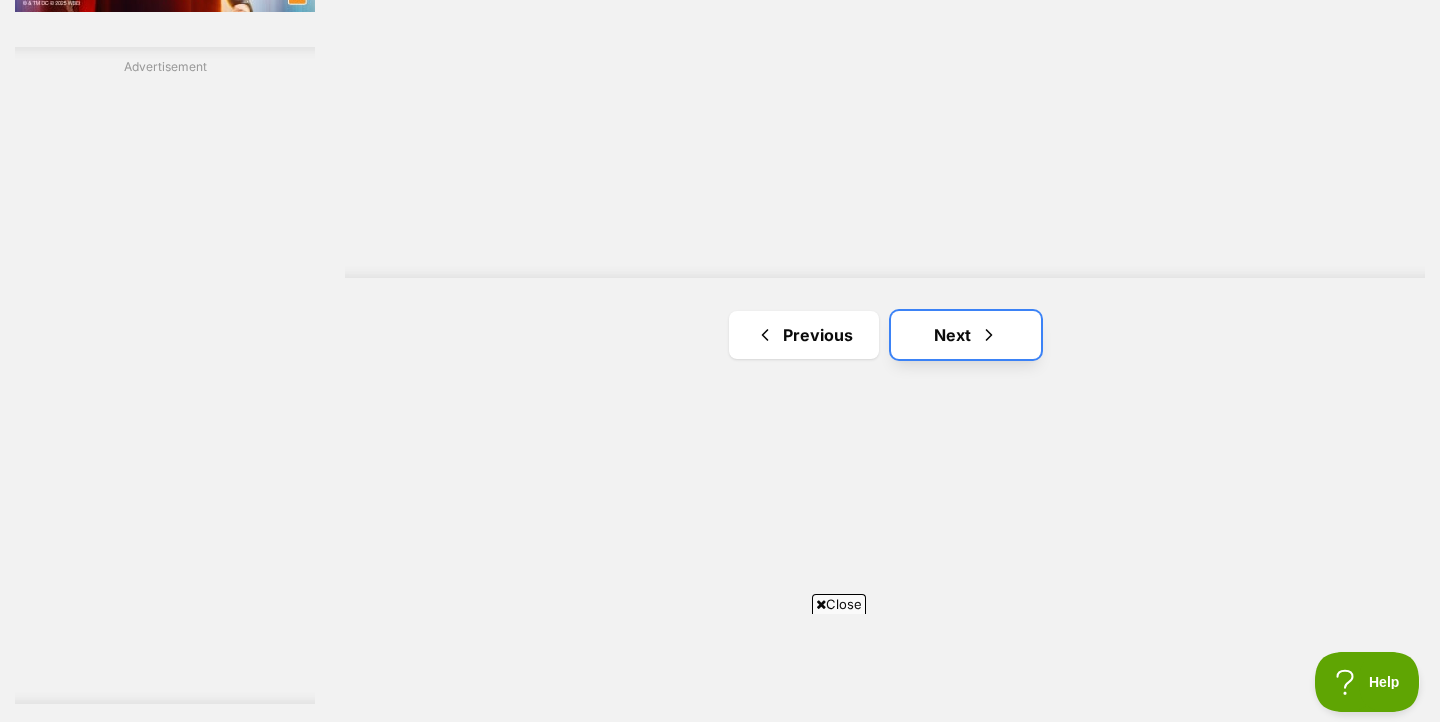 click on "Next" at bounding box center (966, 335) 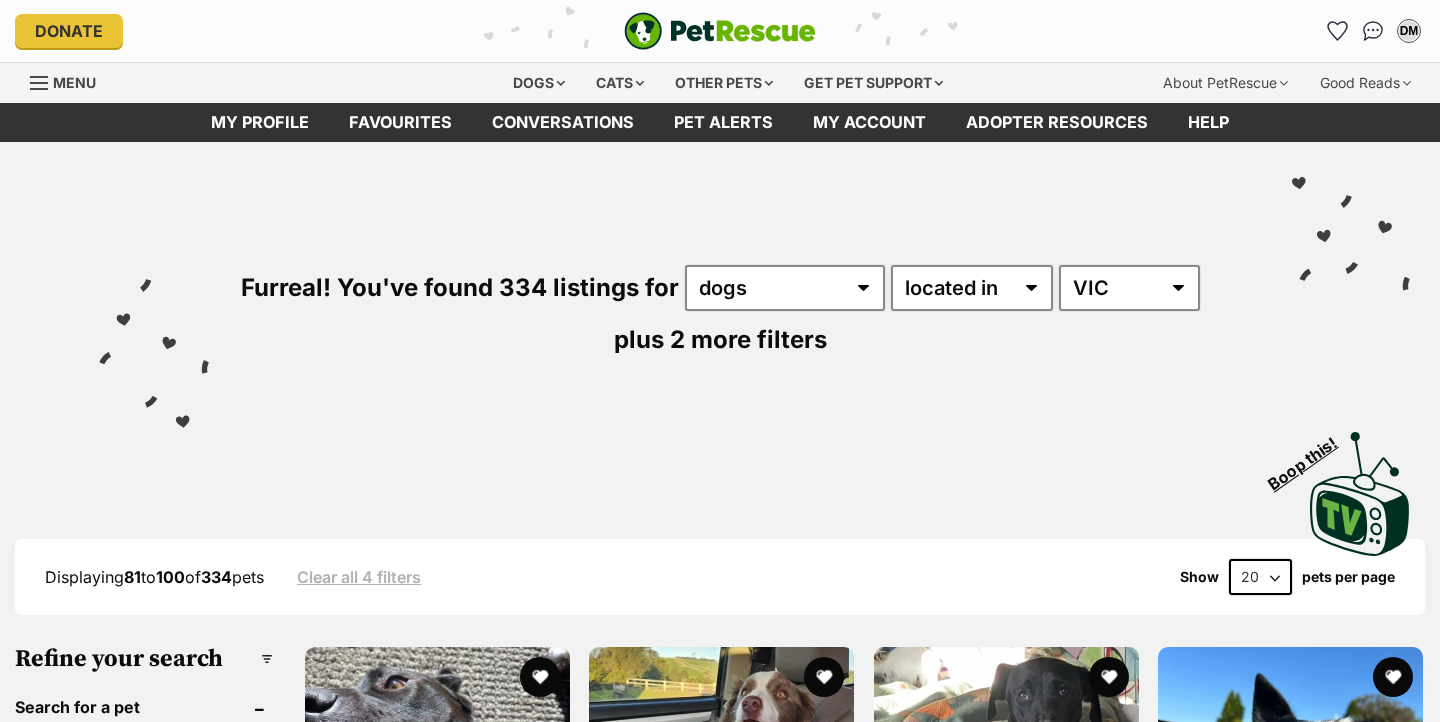 scroll, scrollTop: 0, scrollLeft: 0, axis: both 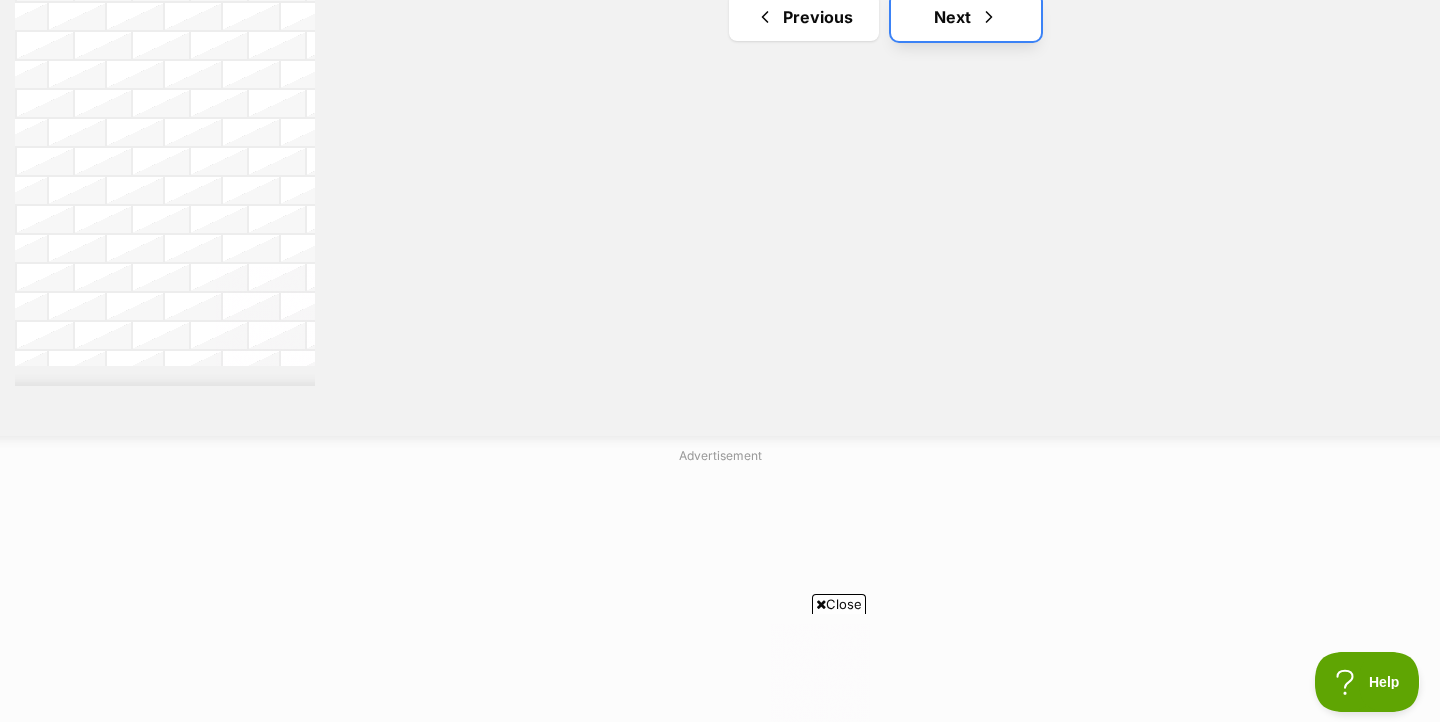 click on "Next" at bounding box center [966, 17] 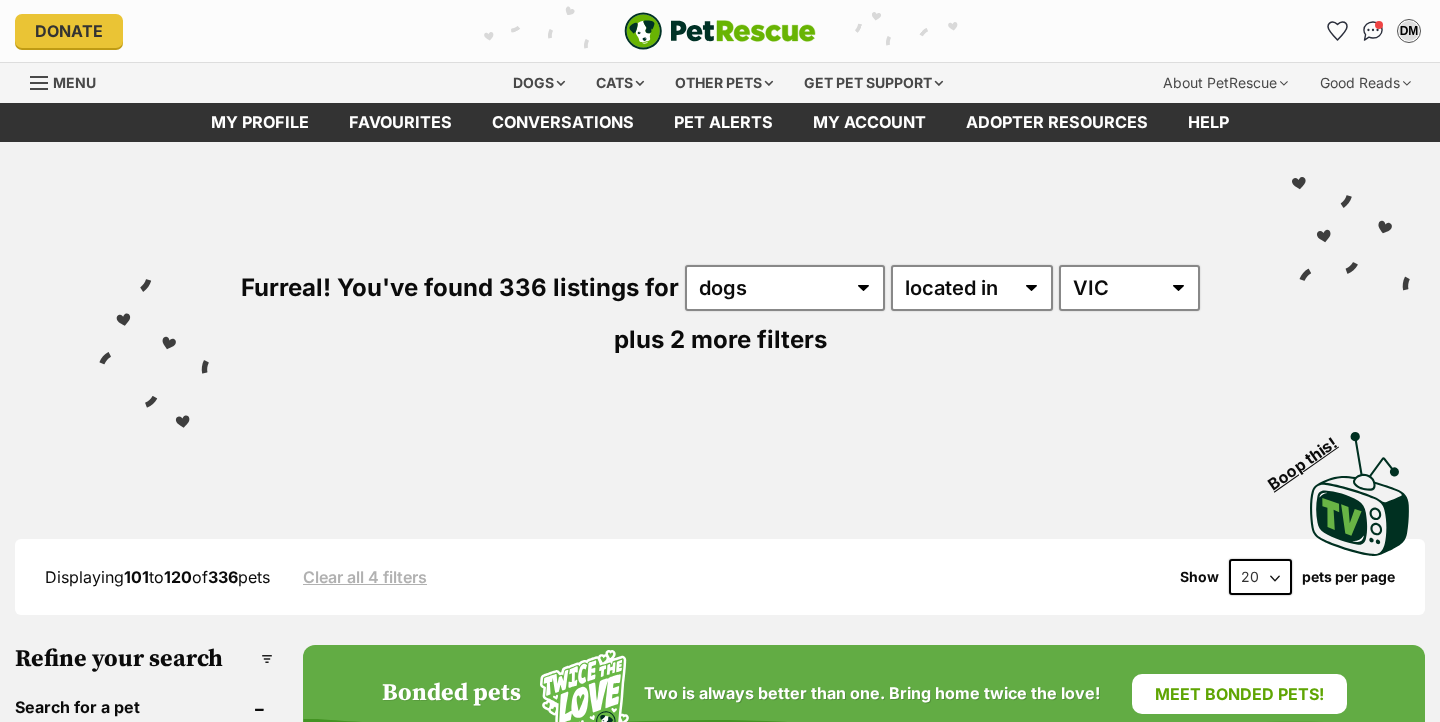 scroll, scrollTop: 0, scrollLeft: 0, axis: both 